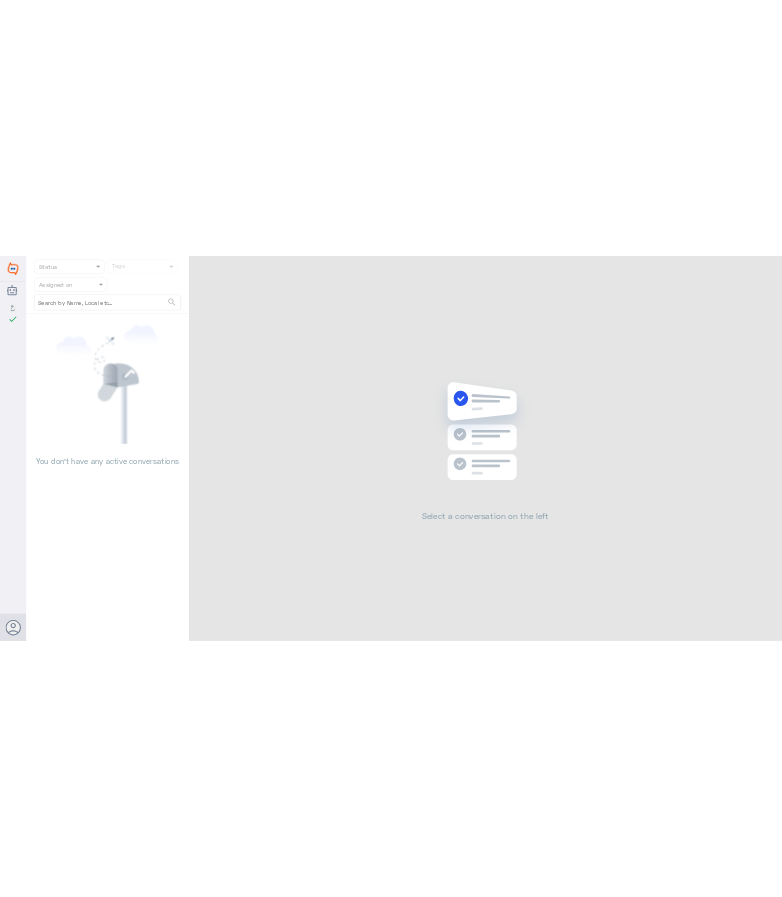 scroll, scrollTop: 0, scrollLeft: 0, axis: both 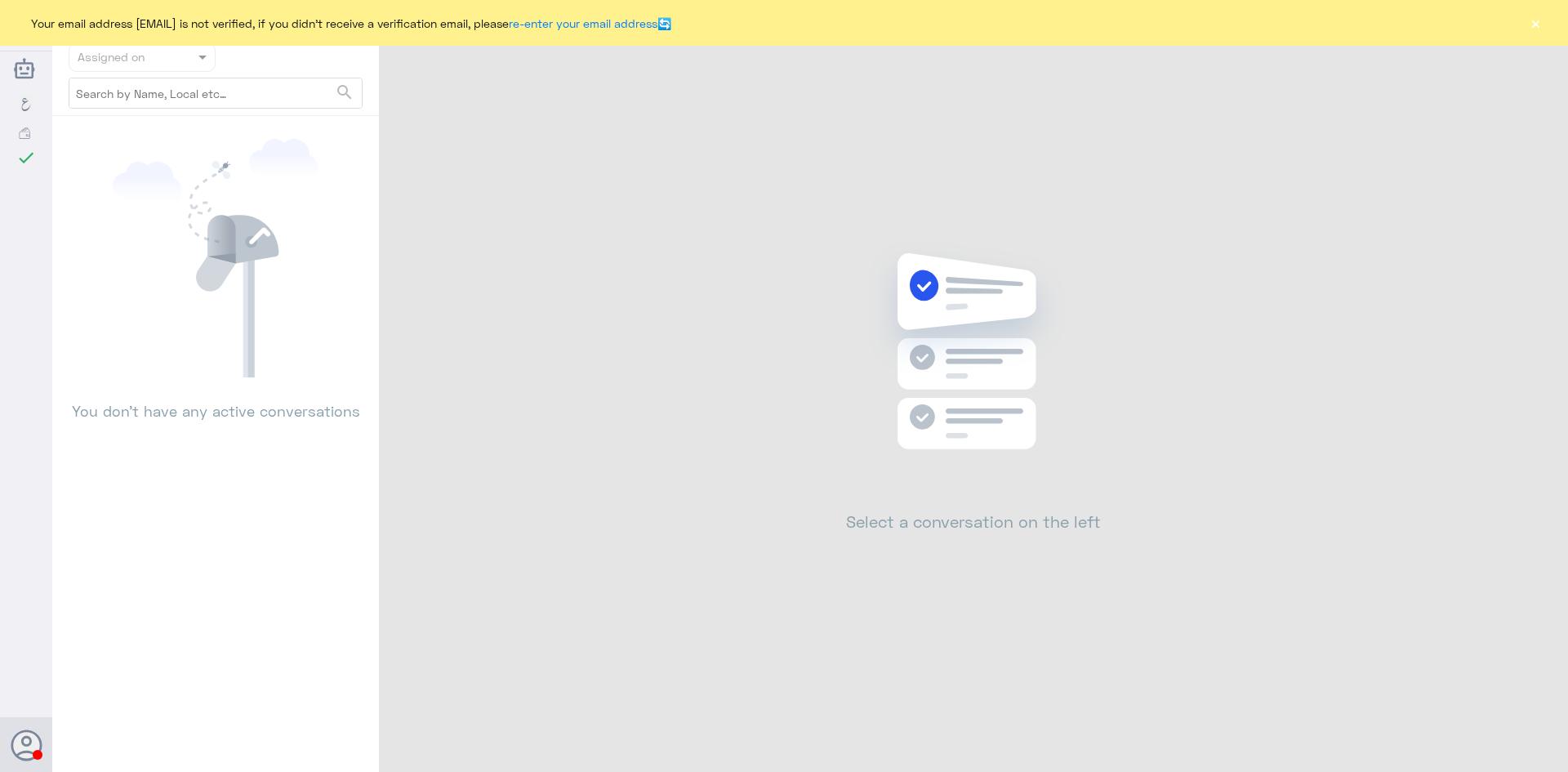 click on "×" at bounding box center [1535, 23] 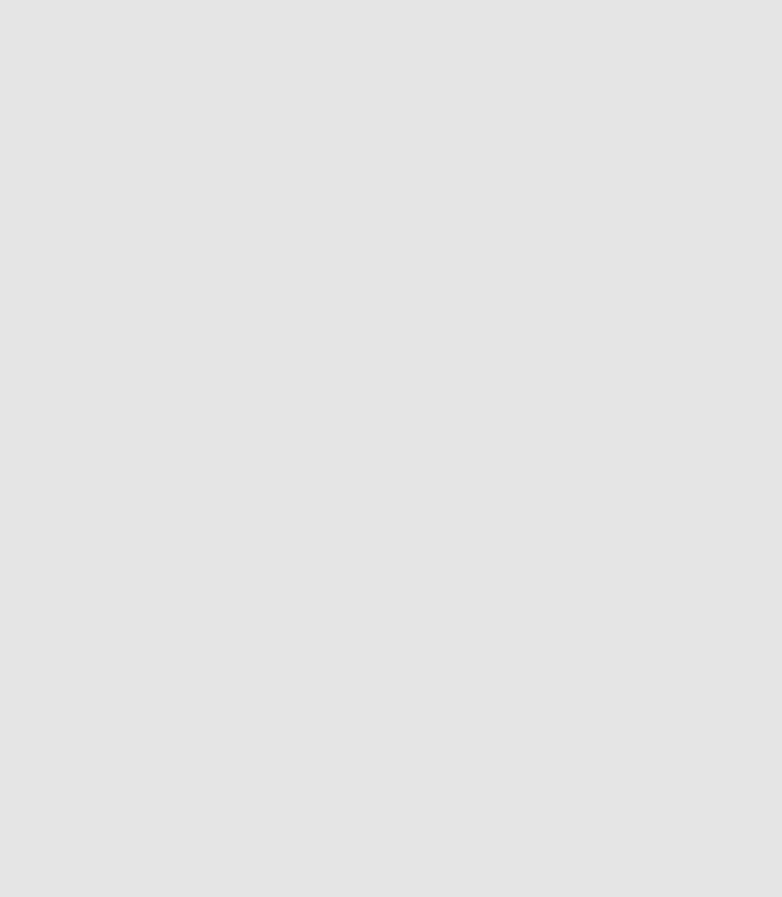 scroll, scrollTop: 0, scrollLeft: 0, axis: both 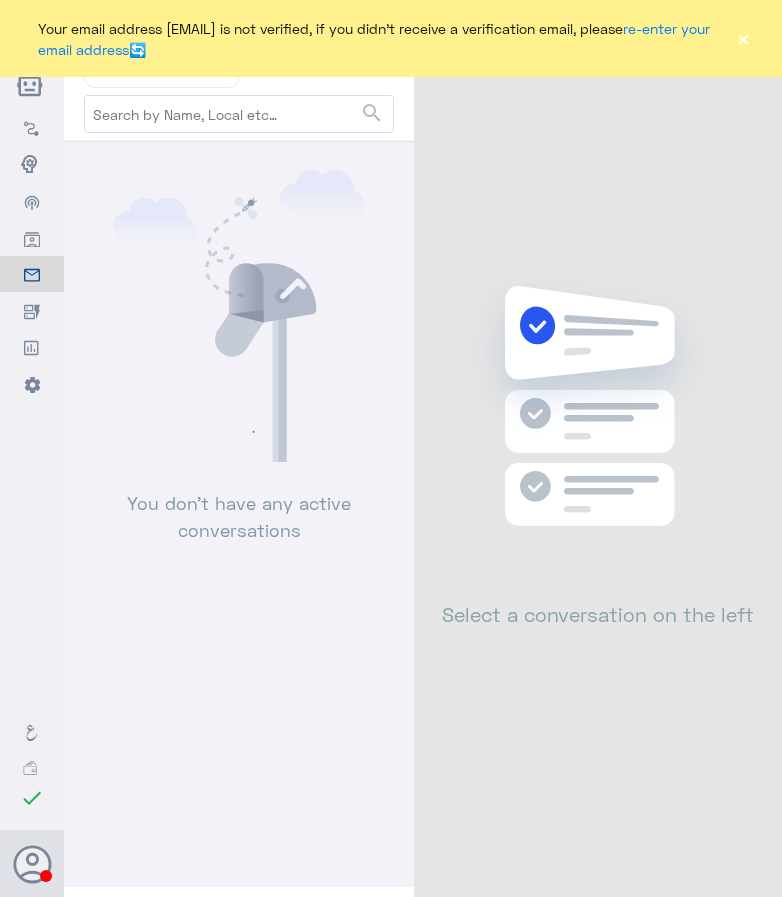 click on "×" at bounding box center (743, 39) 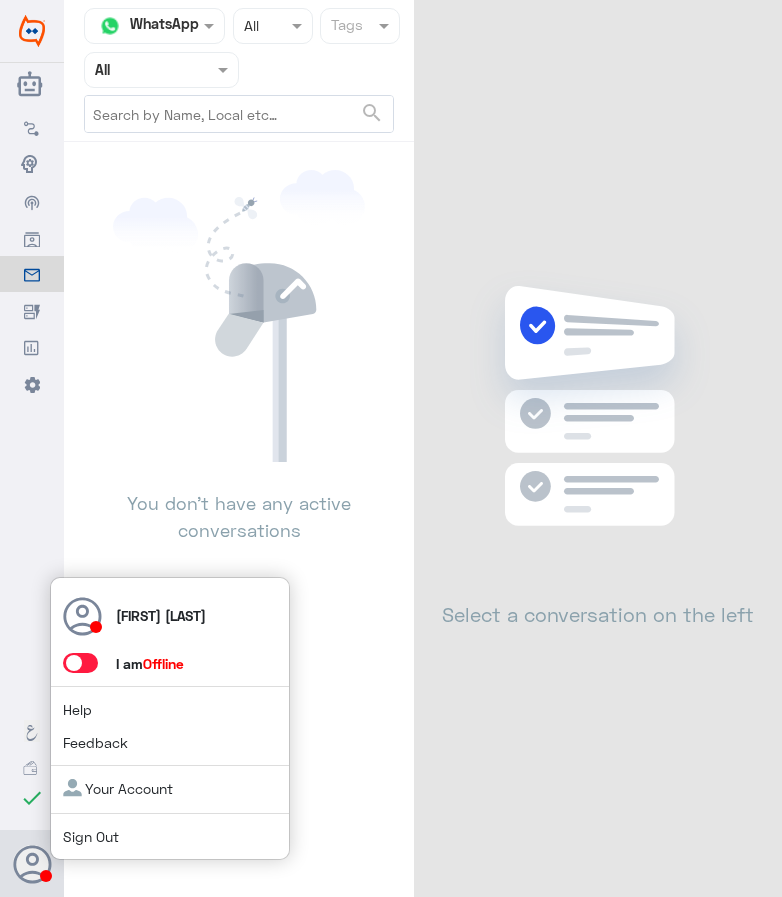 click at bounding box center (80, 663) 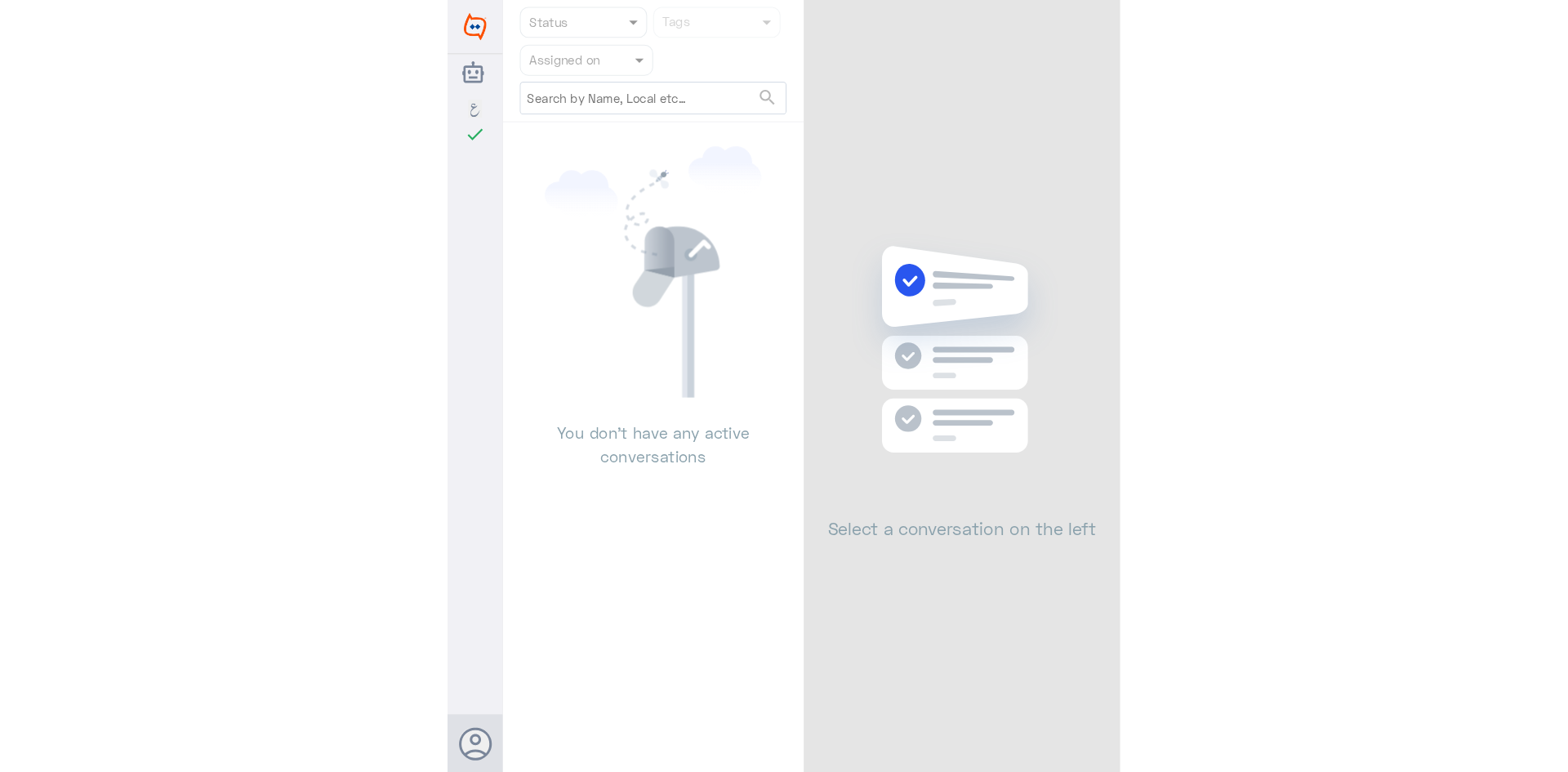 scroll, scrollTop: 0, scrollLeft: 0, axis: both 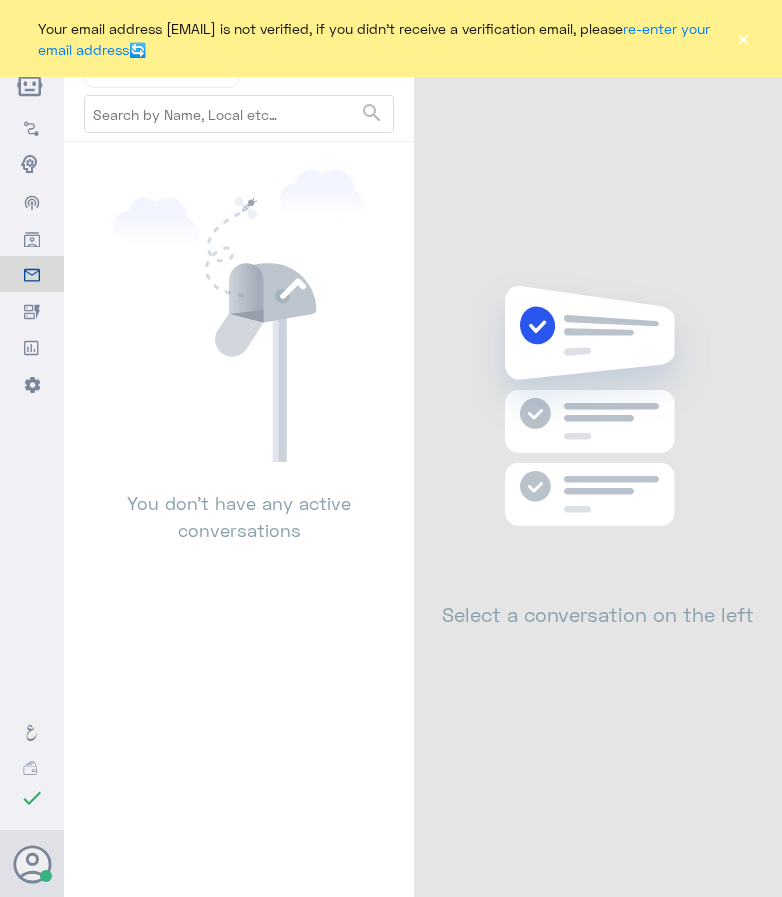 click on "×" at bounding box center [743, 39] 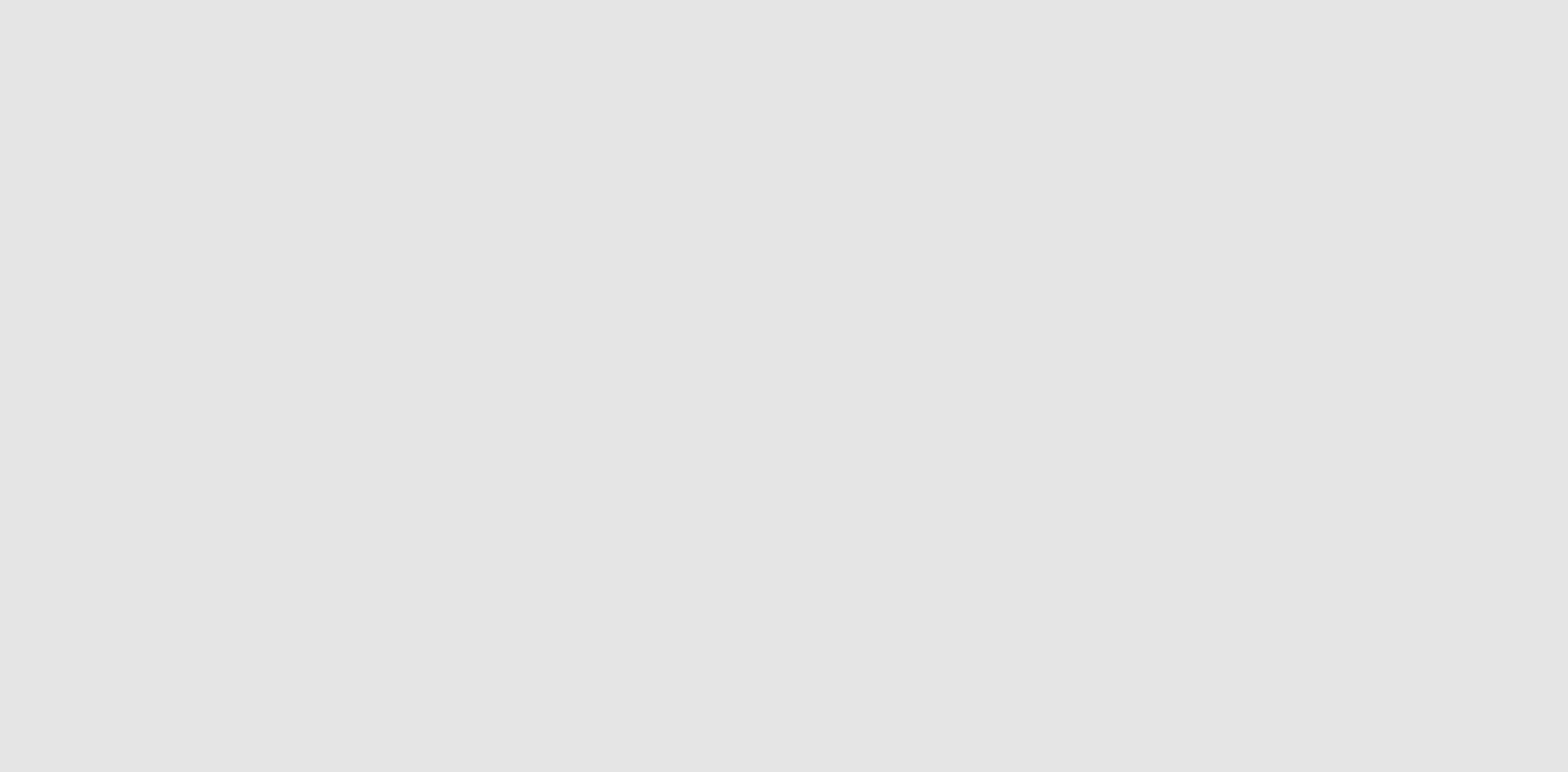 scroll, scrollTop: 0, scrollLeft: 0, axis: both 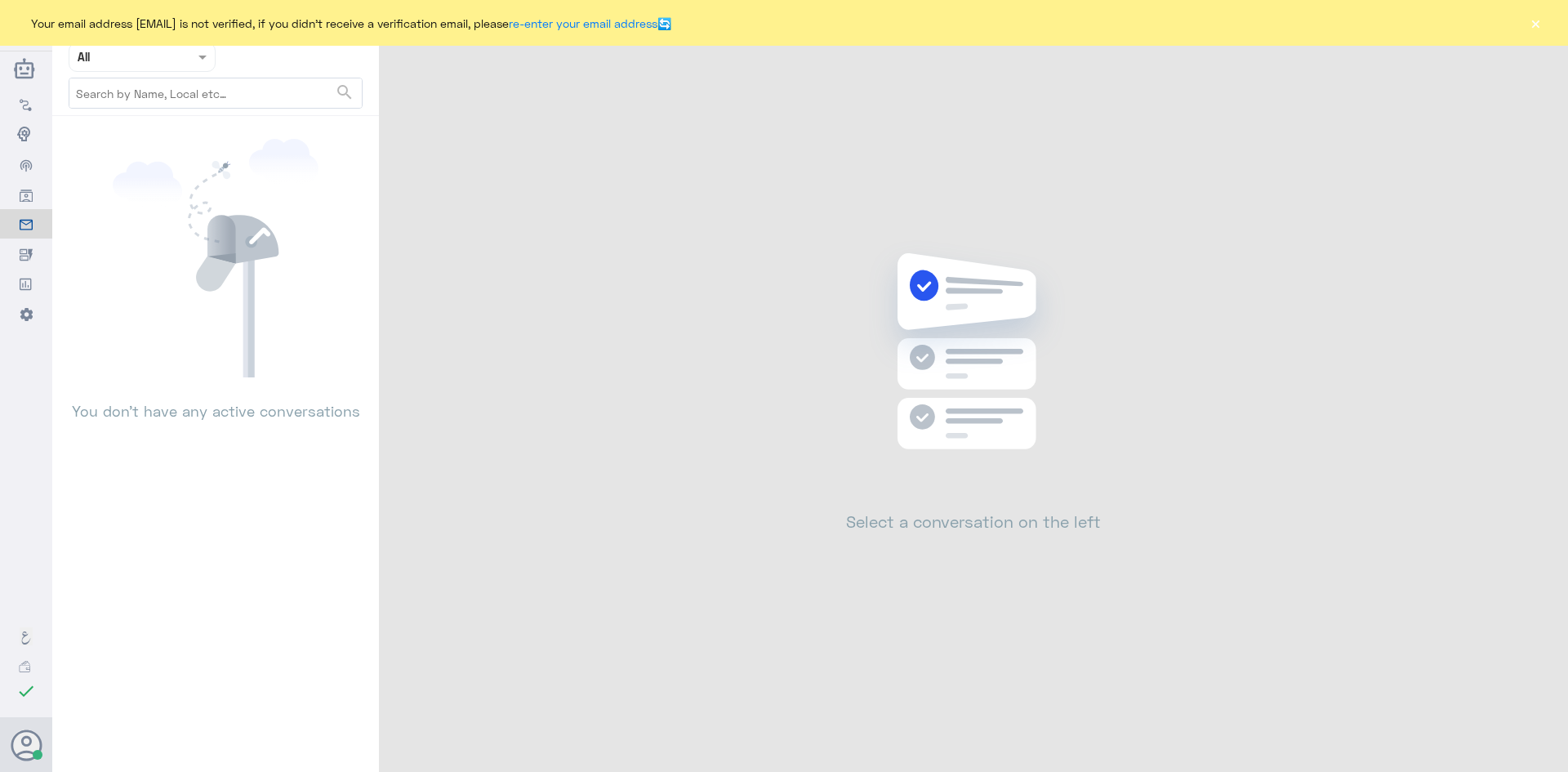 click on "×" at bounding box center [1535, 23] 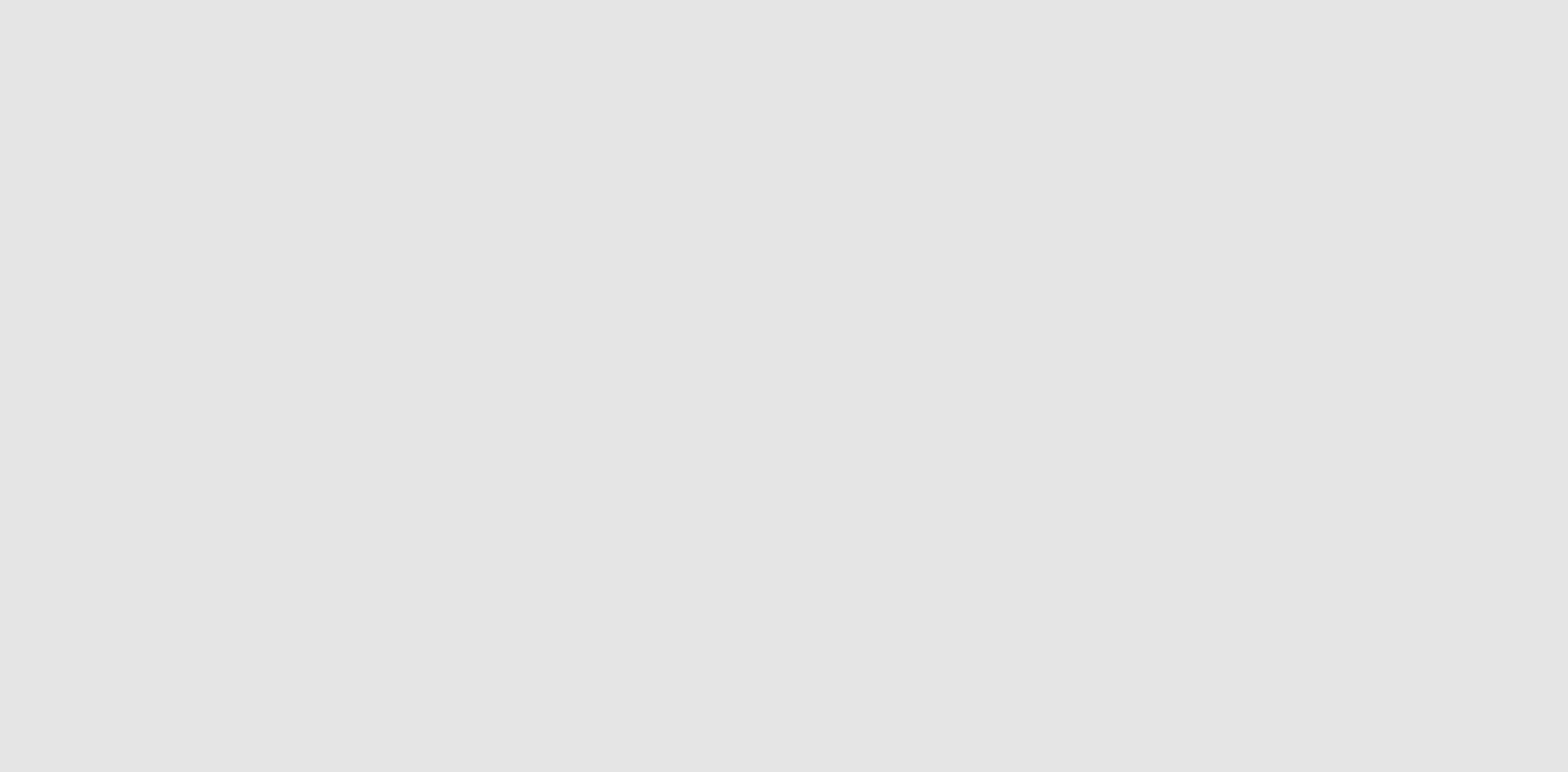 scroll, scrollTop: 0, scrollLeft: 0, axis: both 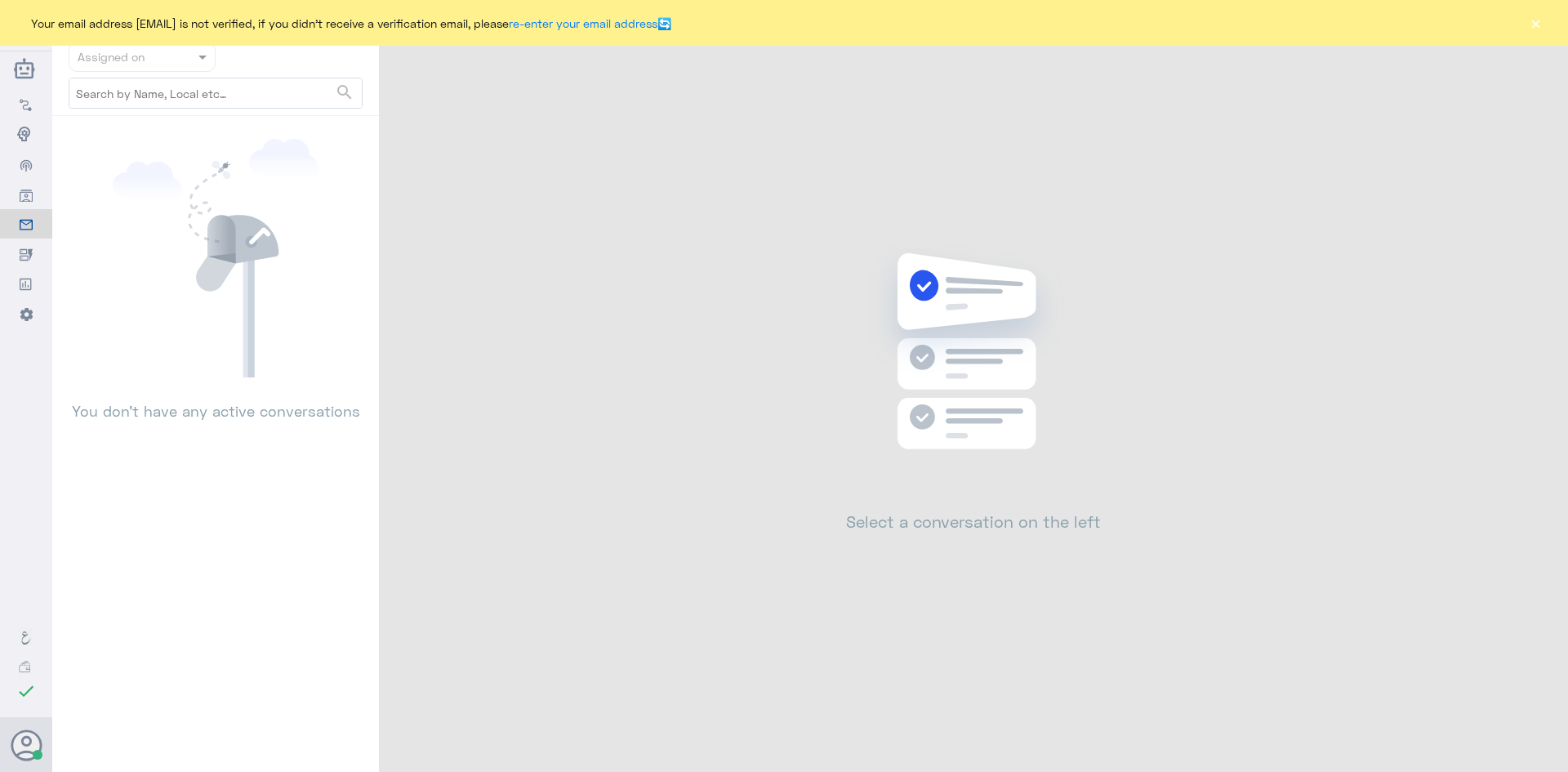click on "×" at bounding box center (1535, 23) 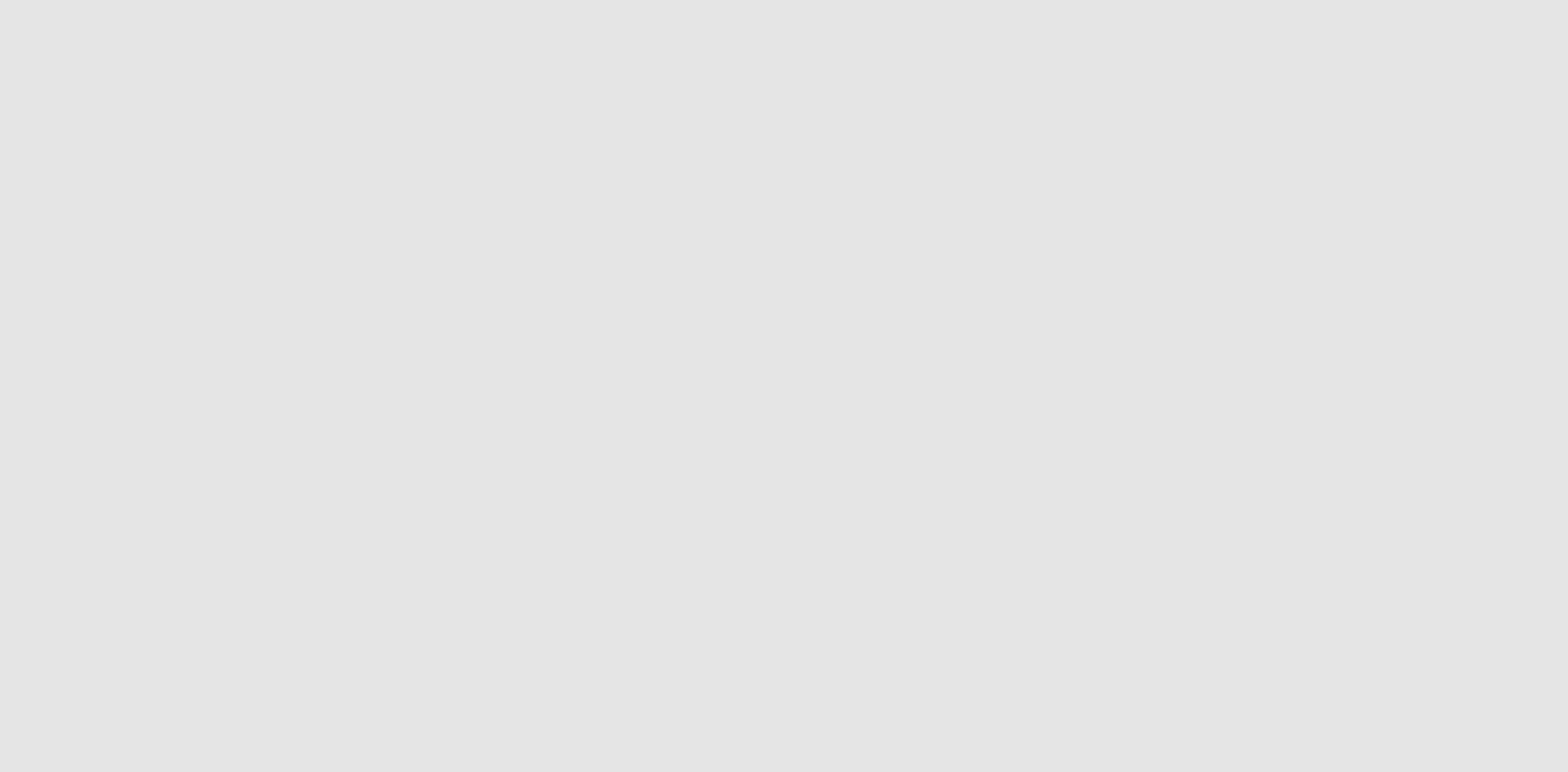 scroll, scrollTop: 0, scrollLeft: 0, axis: both 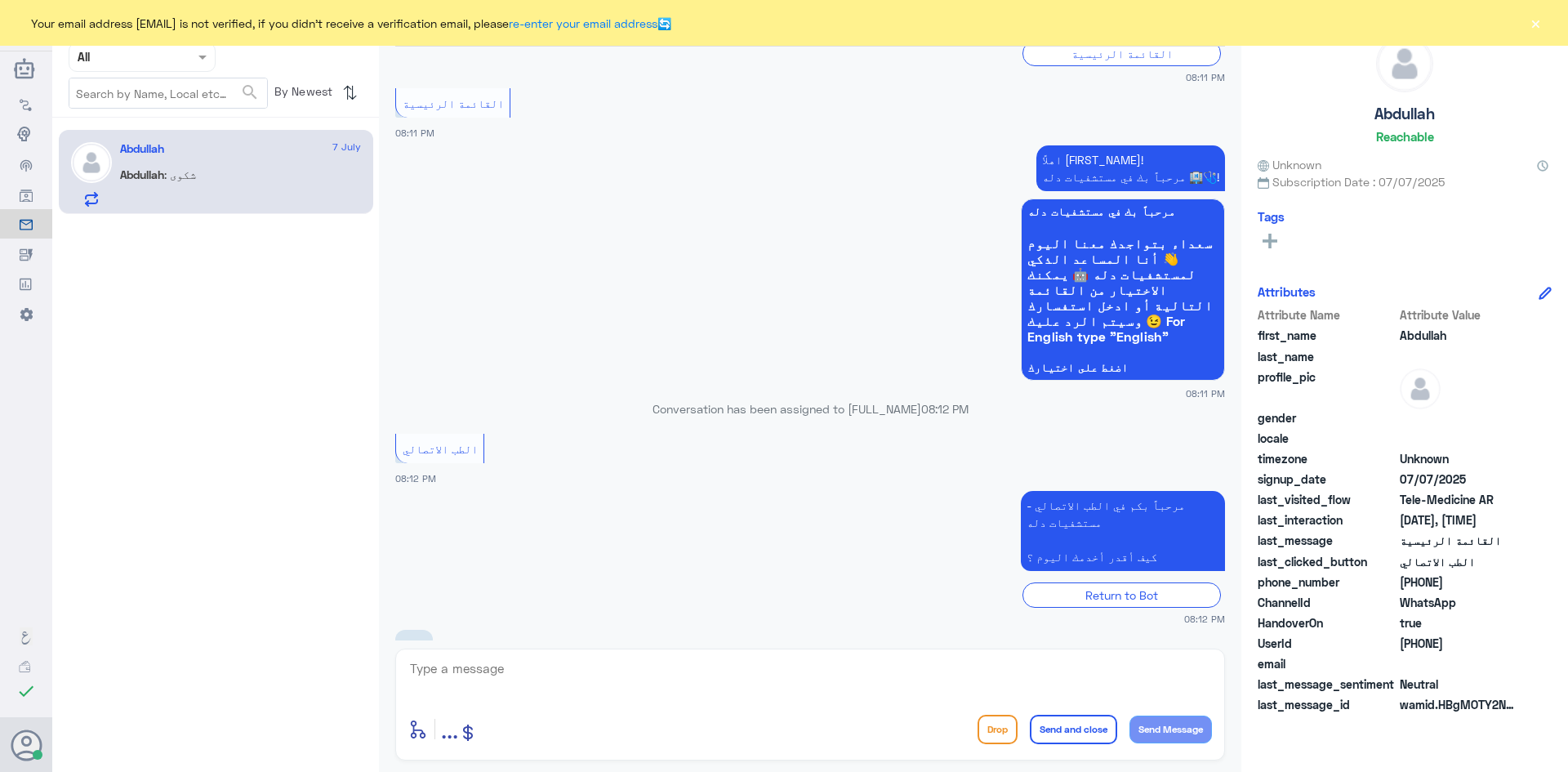 click at bounding box center (810, 677) 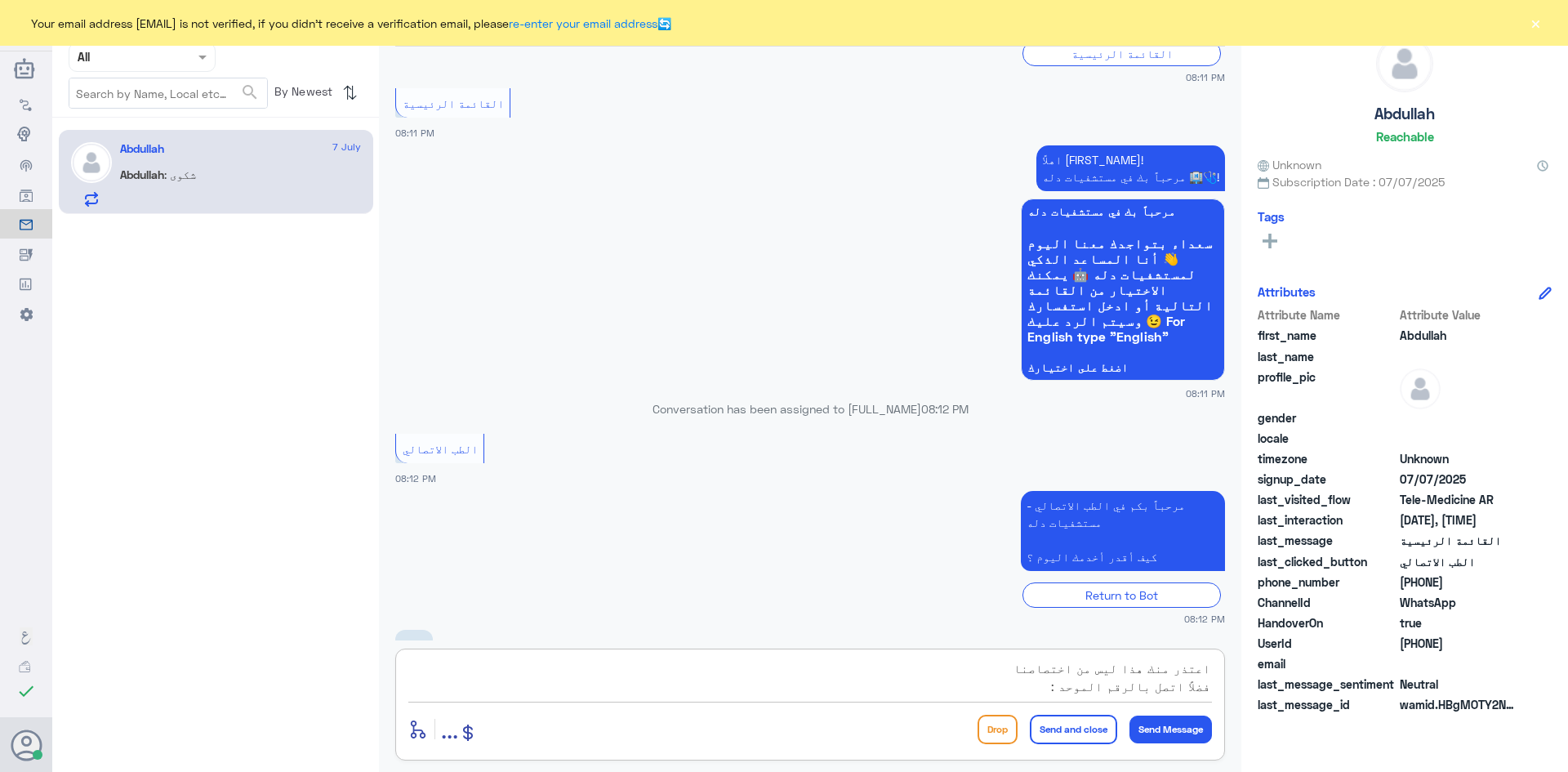 scroll, scrollTop: 452, scrollLeft: 0, axis: vertical 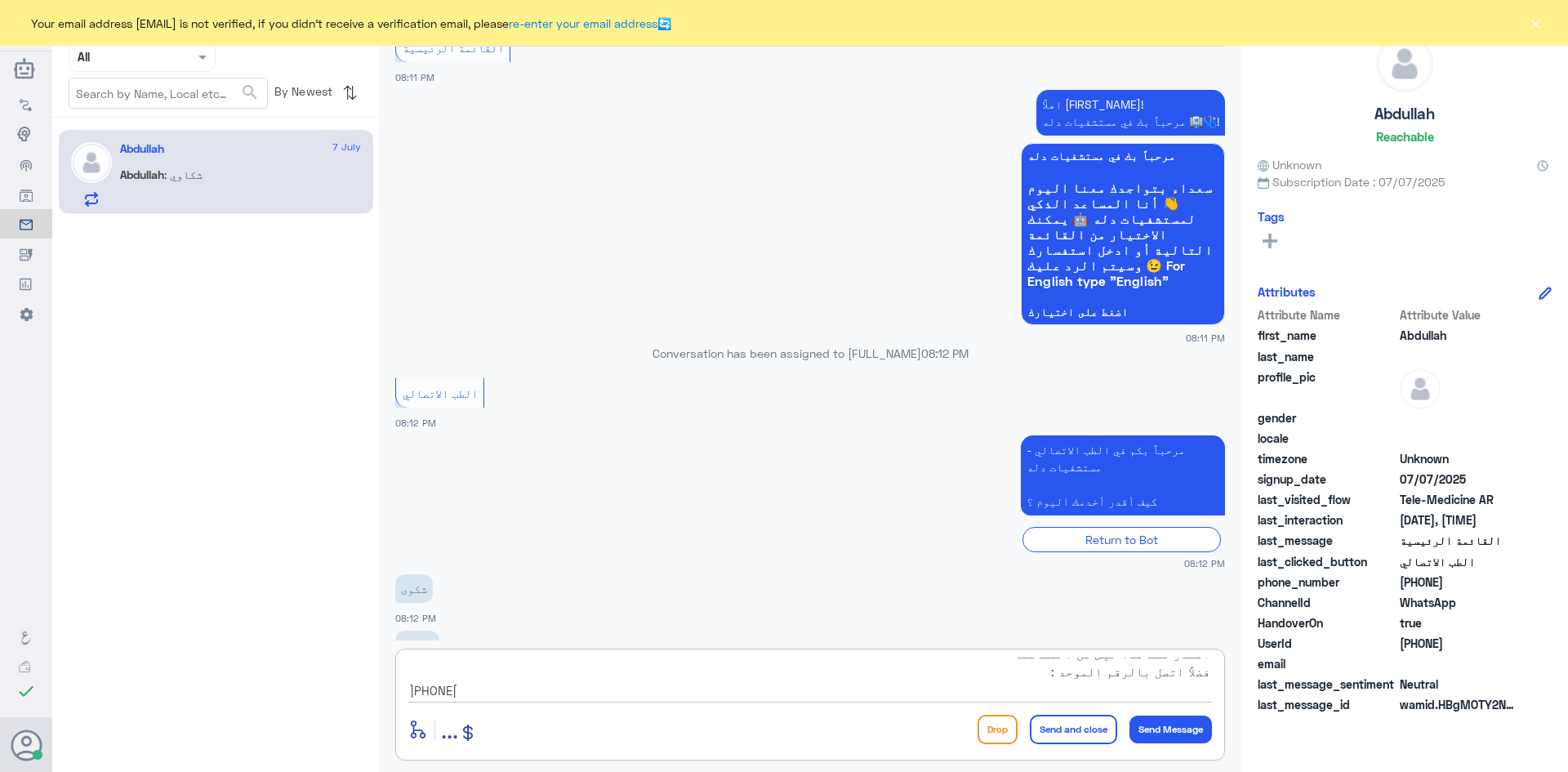 type on "اعتذر منك هذا ليس من اختصاصنا
فضلاً اتصل بالرقم الموحد :
[PHONE]" 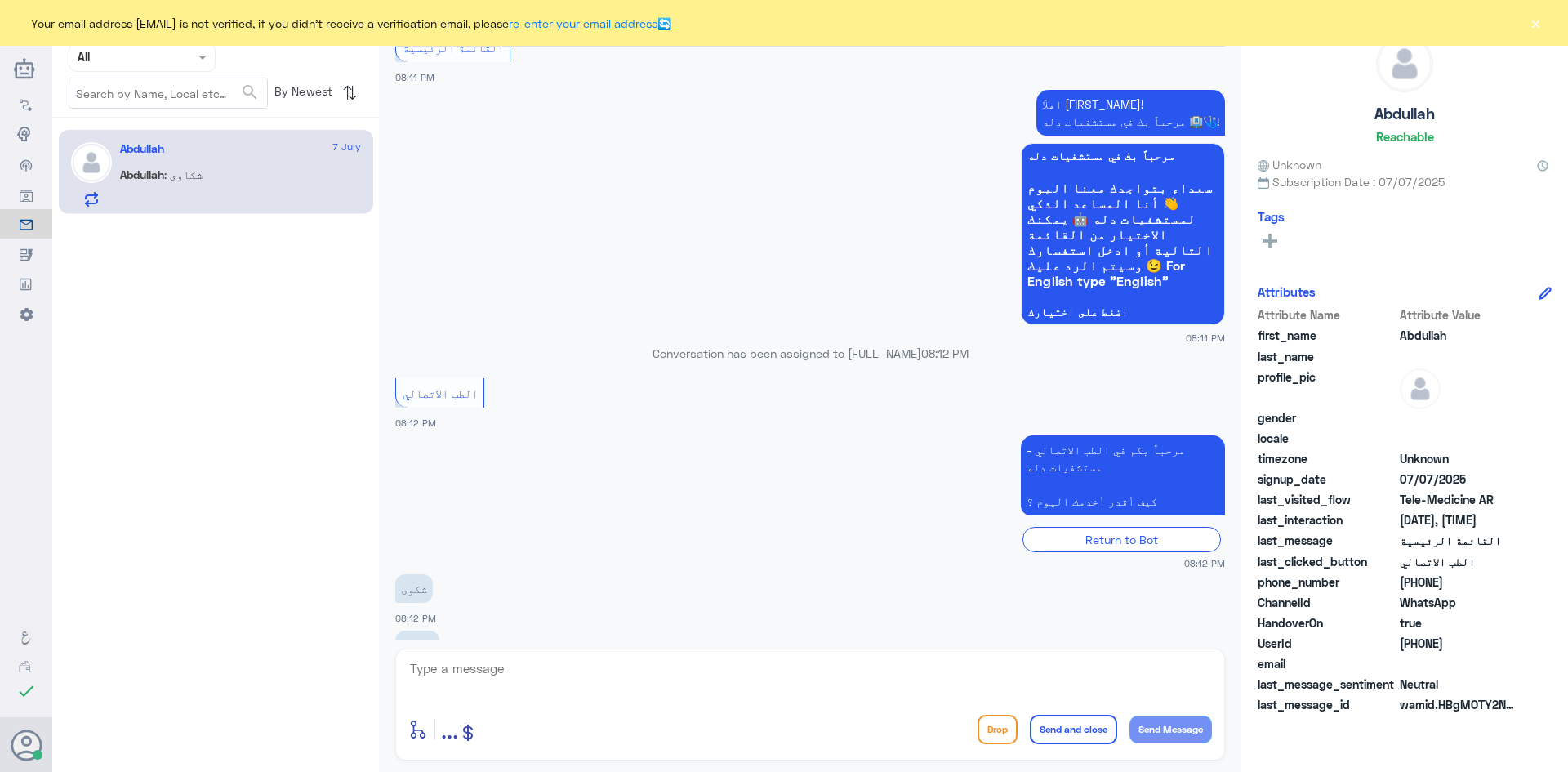 scroll, scrollTop: 0, scrollLeft: 0, axis: both 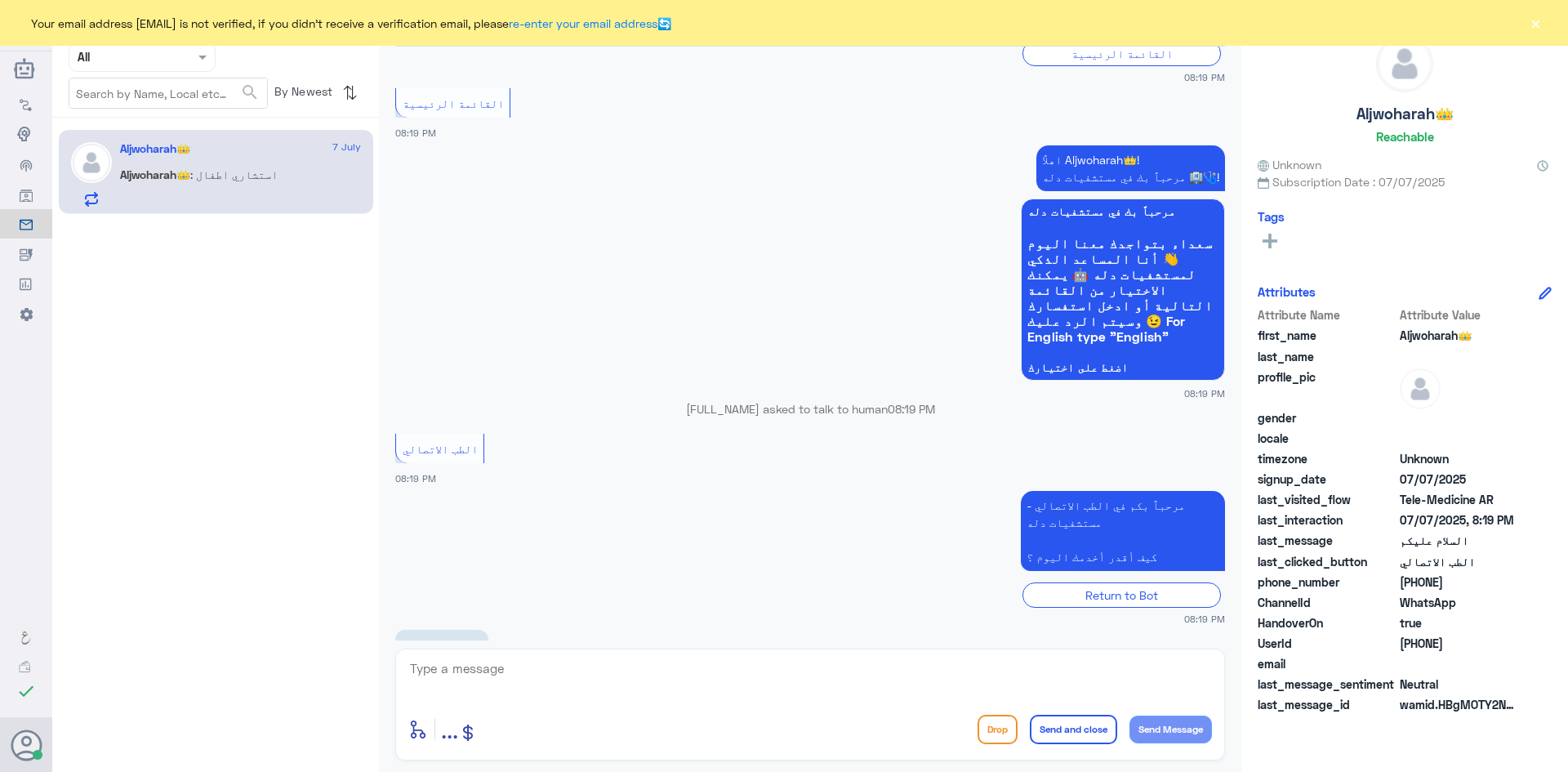 click at bounding box center (810, 677) 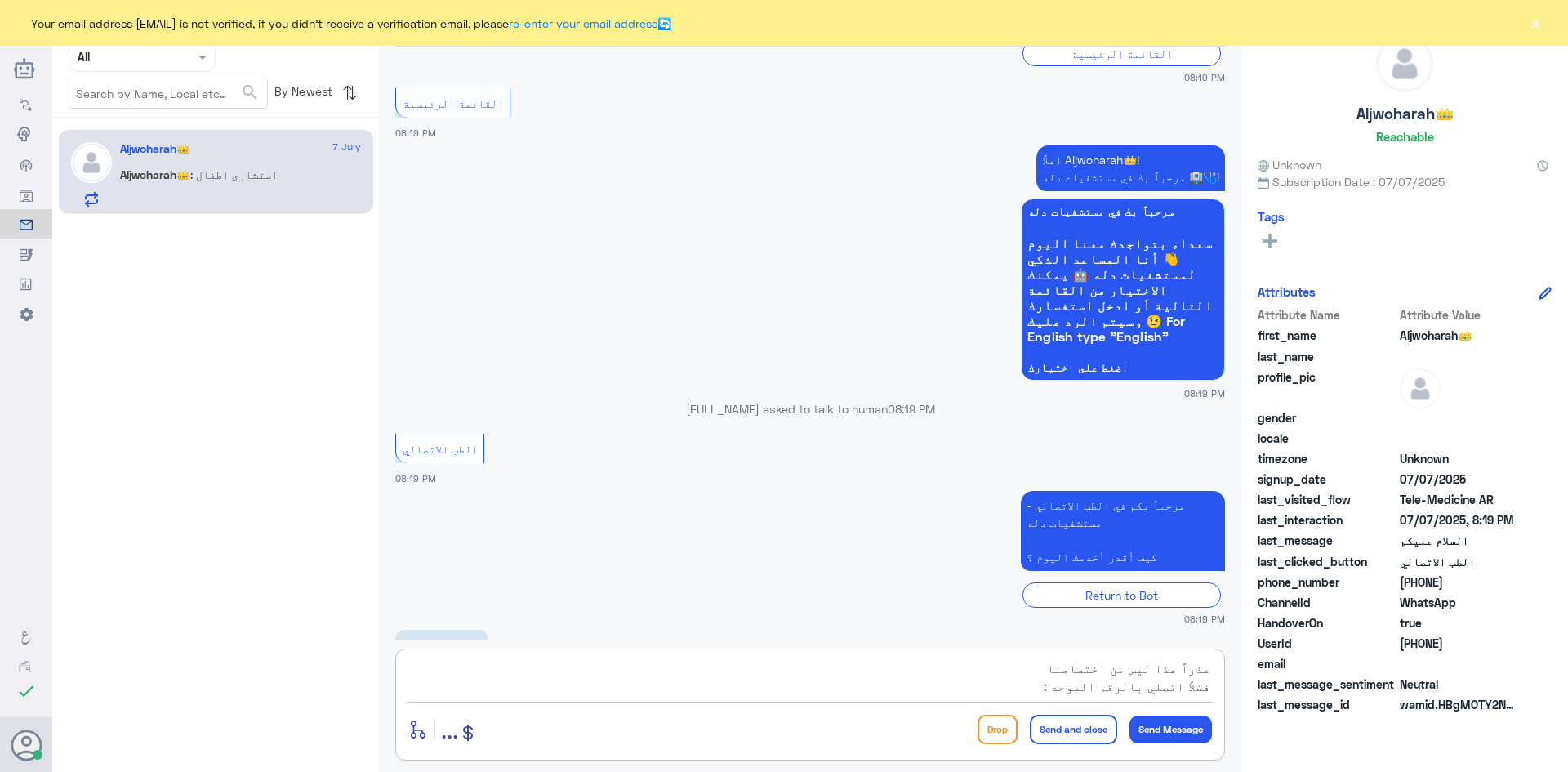 scroll, scrollTop: 15, scrollLeft: 0, axis: vertical 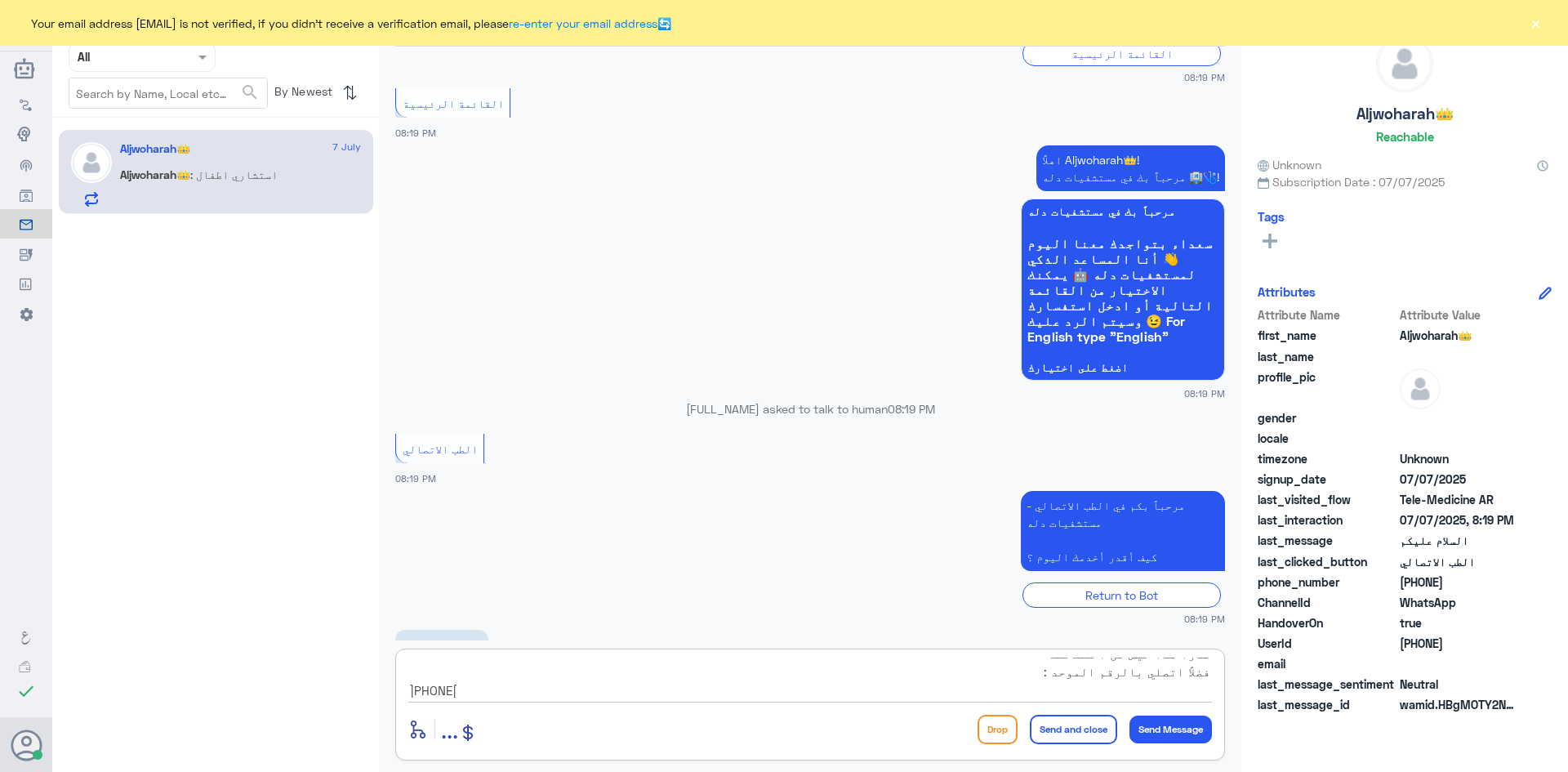 type on "عذراً هذا ليس من اختصاصنا
فضلاً اتصلي بالرقم الموحد :
[PHONE]" 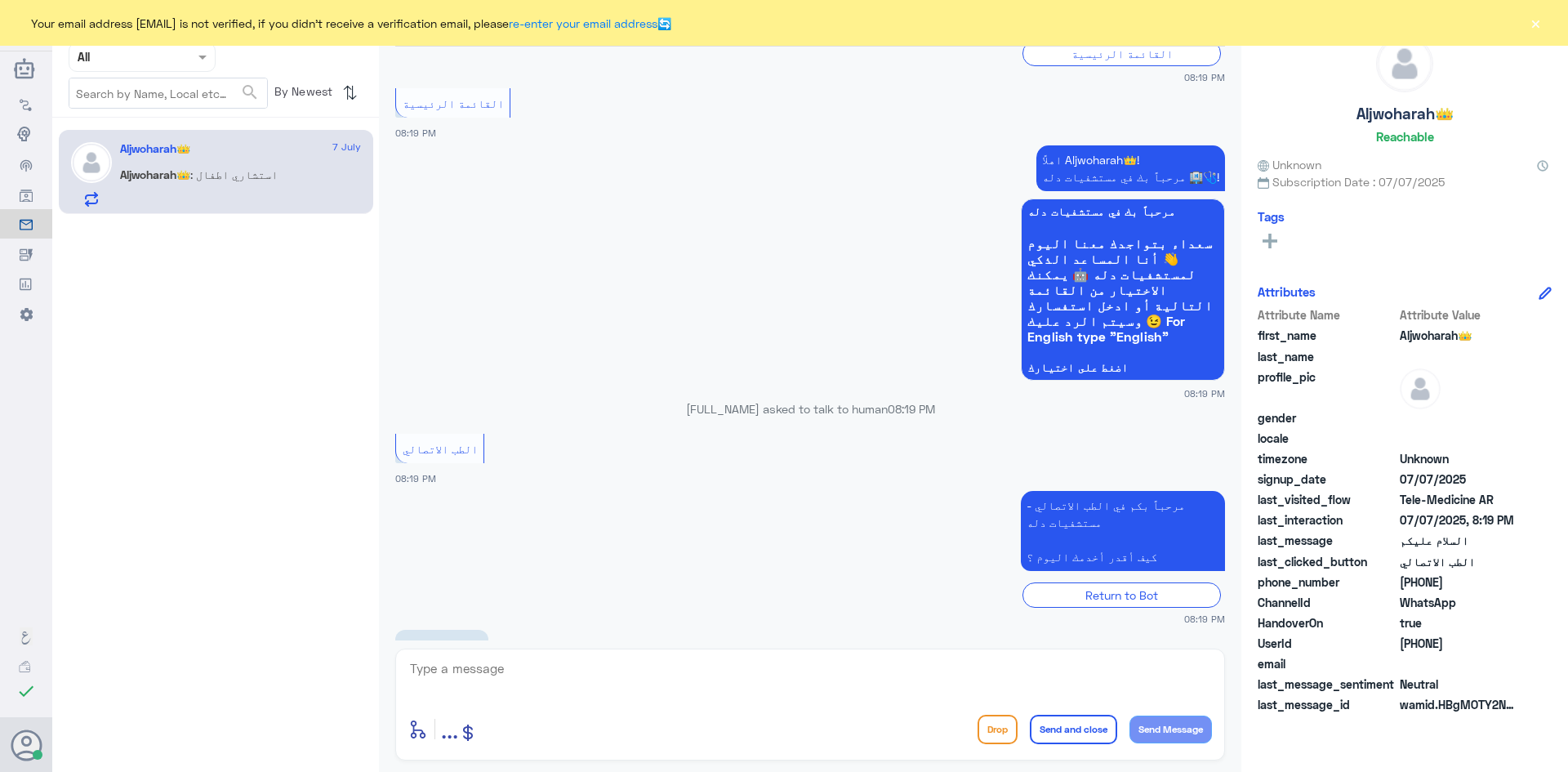 scroll, scrollTop: 0, scrollLeft: 0, axis: both 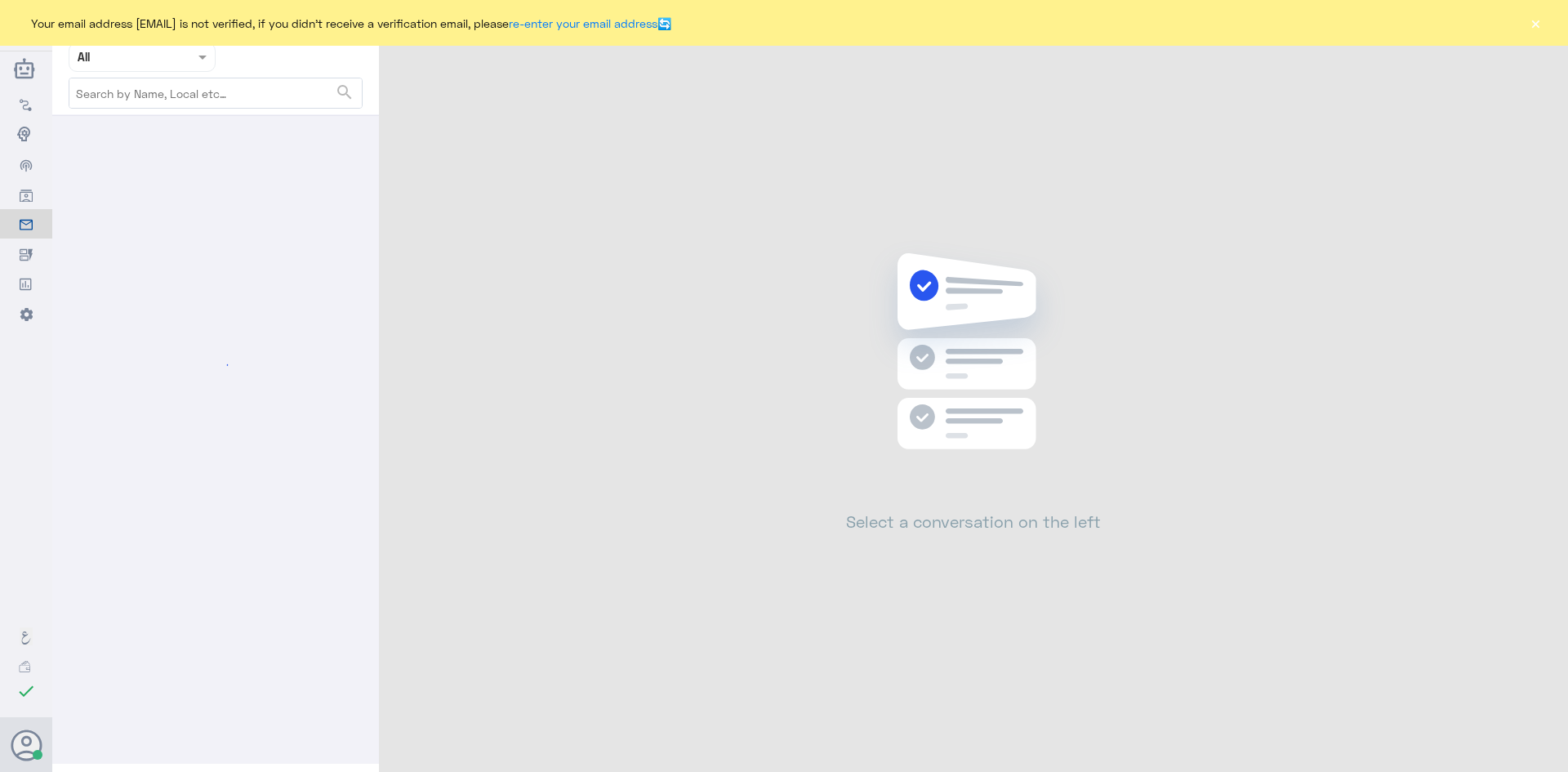 click on "×" at bounding box center [1535, 23] 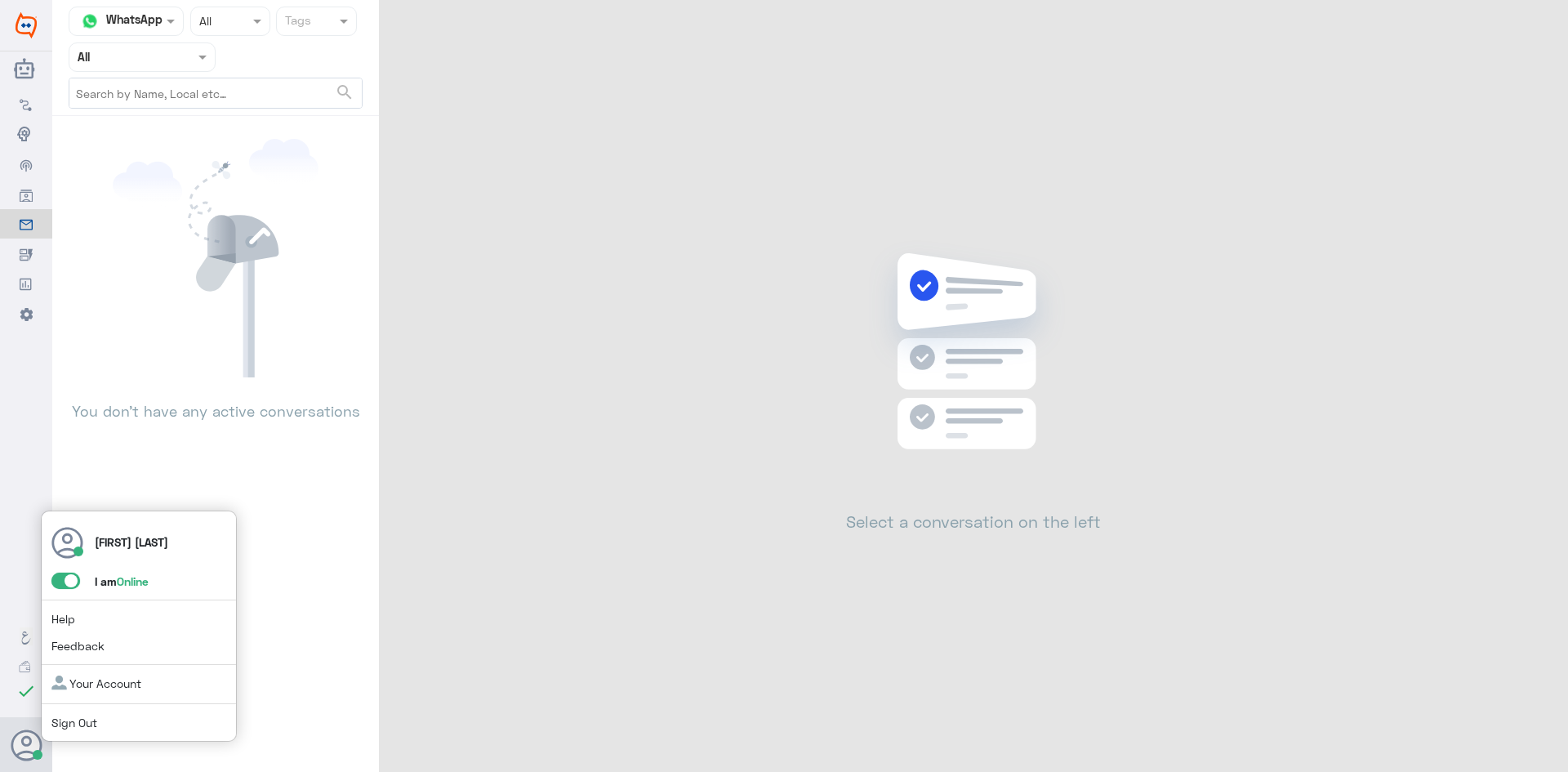 click at bounding box center (65, 581) 